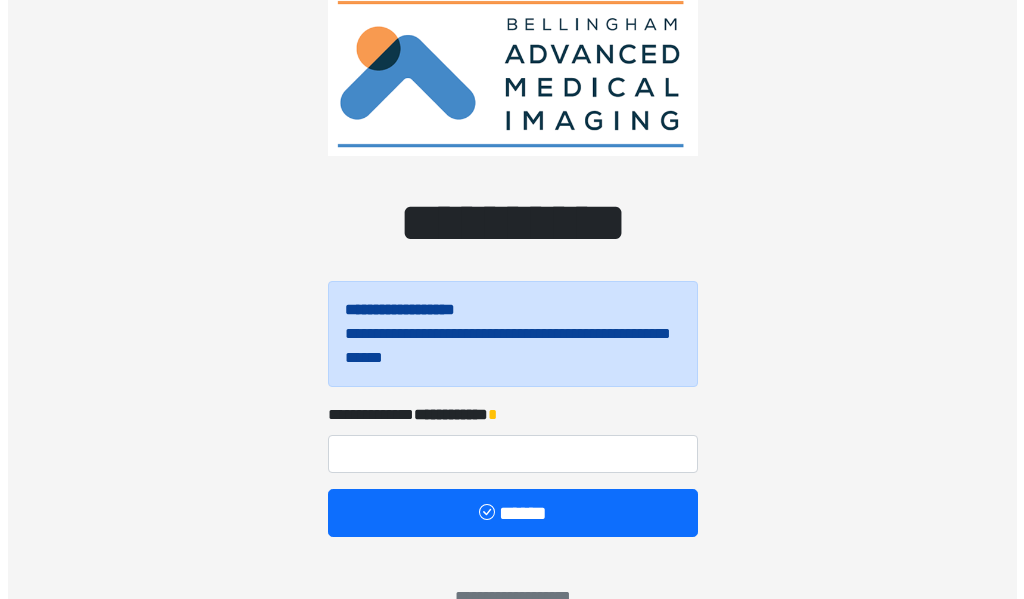 scroll, scrollTop: 100, scrollLeft: 0, axis: vertical 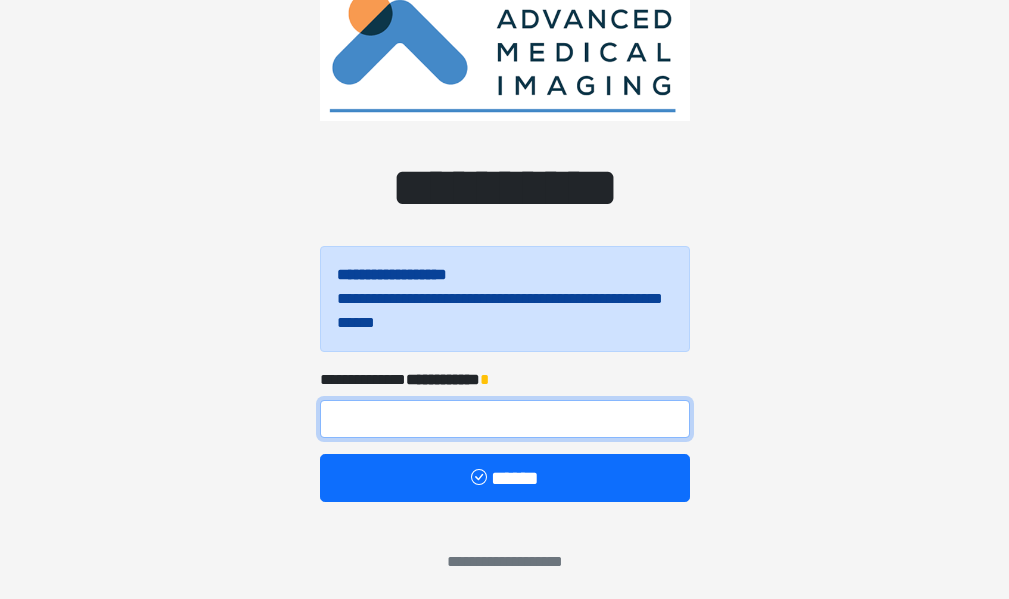 click at bounding box center [505, 419] 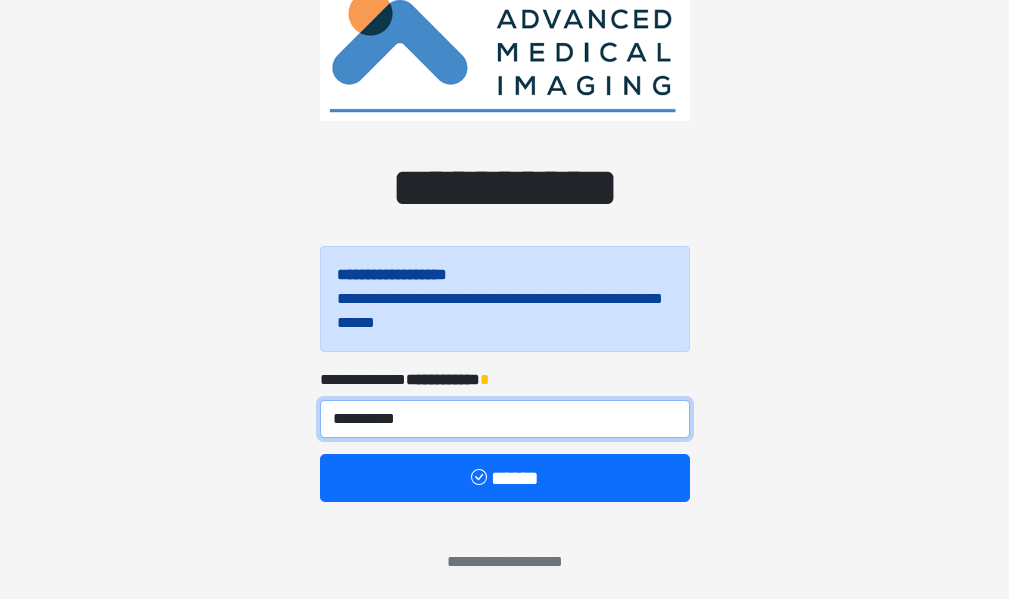 type on "**********" 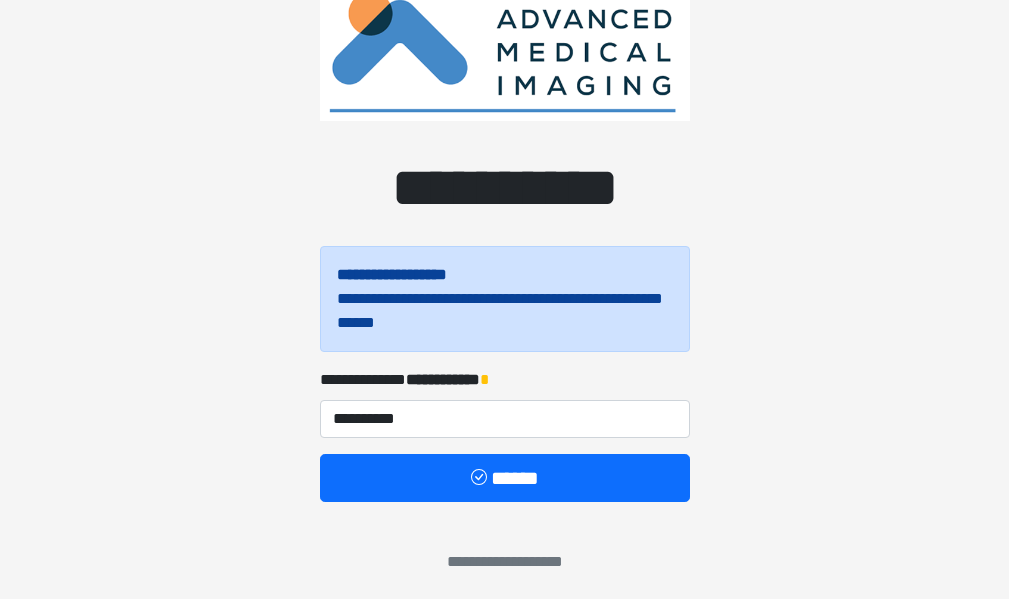 drag, startPoint x: 784, startPoint y: 316, endPoint x: 566, endPoint y: 587, distance: 347.80023 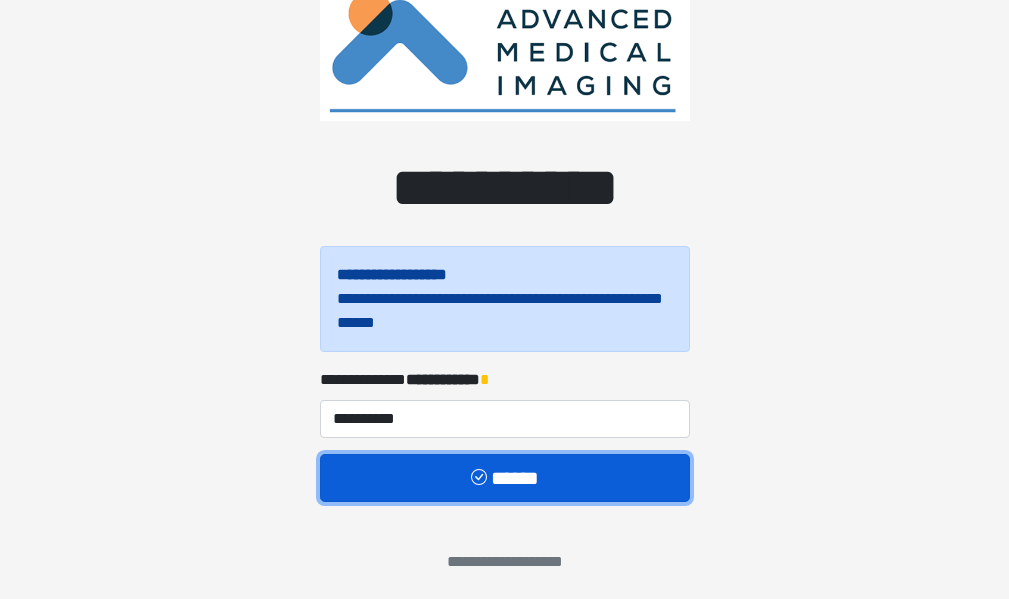 click on "******" at bounding box center (505, 478) 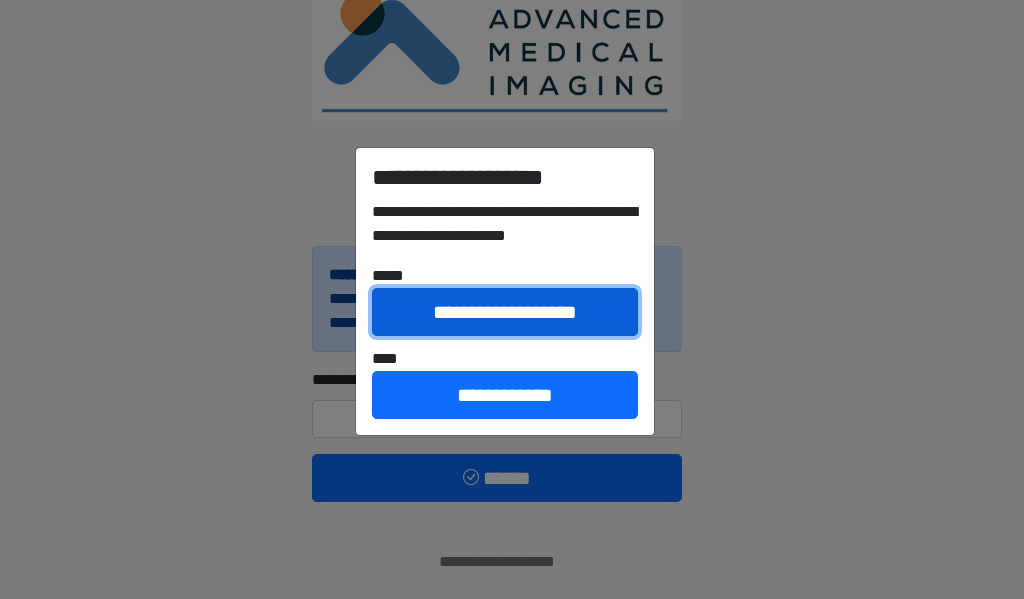 click on "**********" at bounding box center [505, 312] 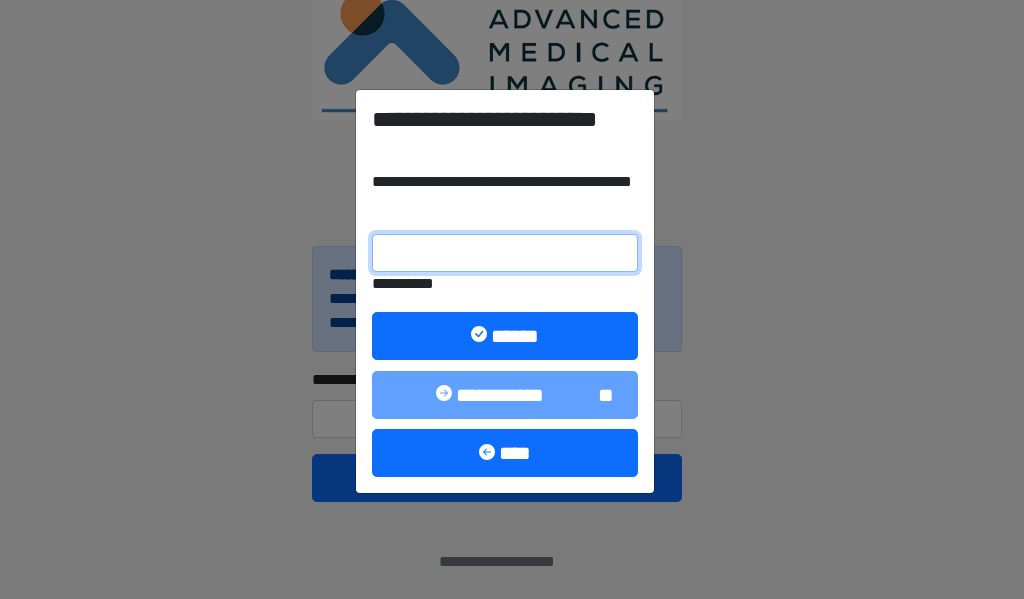 click on "**********" at bounding box center [505, 253] 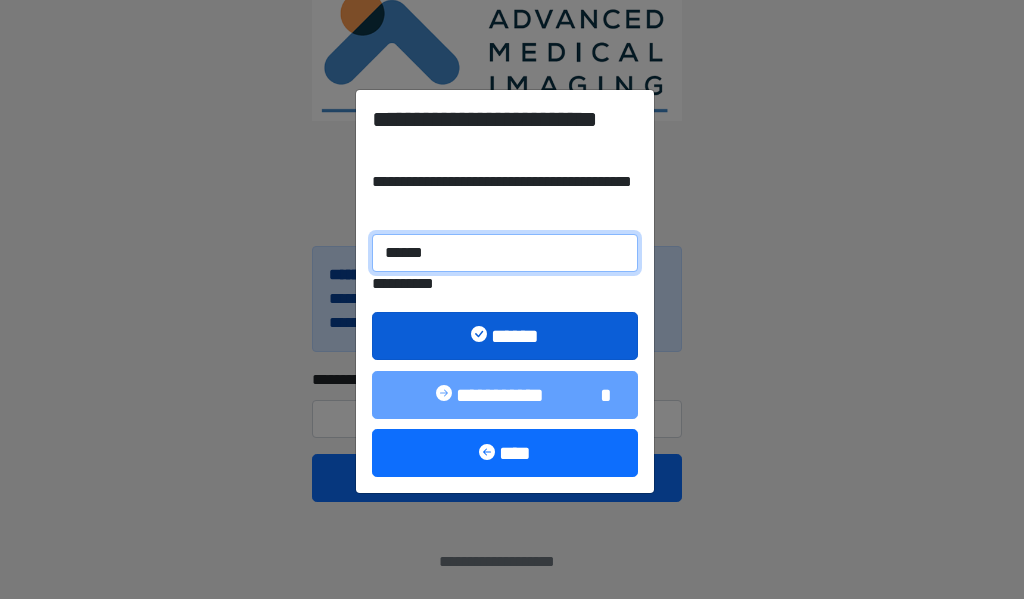 type on "******" 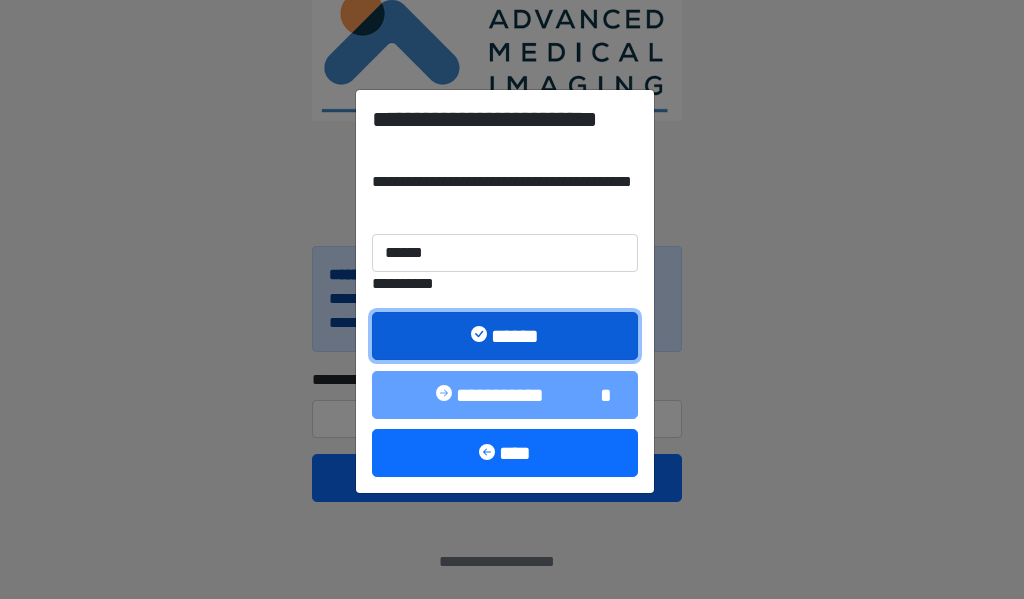 click on "******" at bounding box center (505, 336) 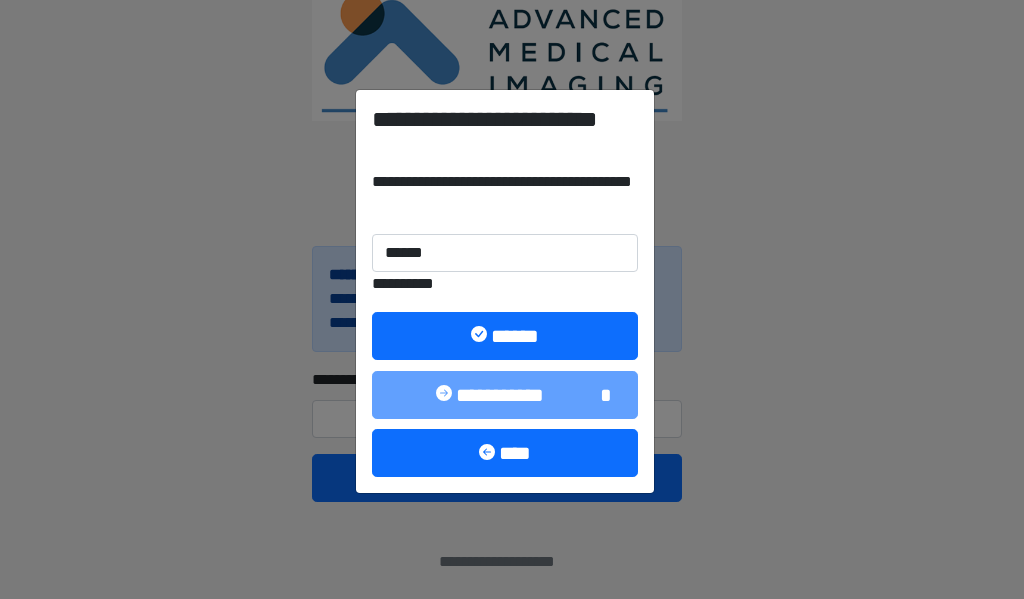 click on "**********" at bounding box center [512, 299] 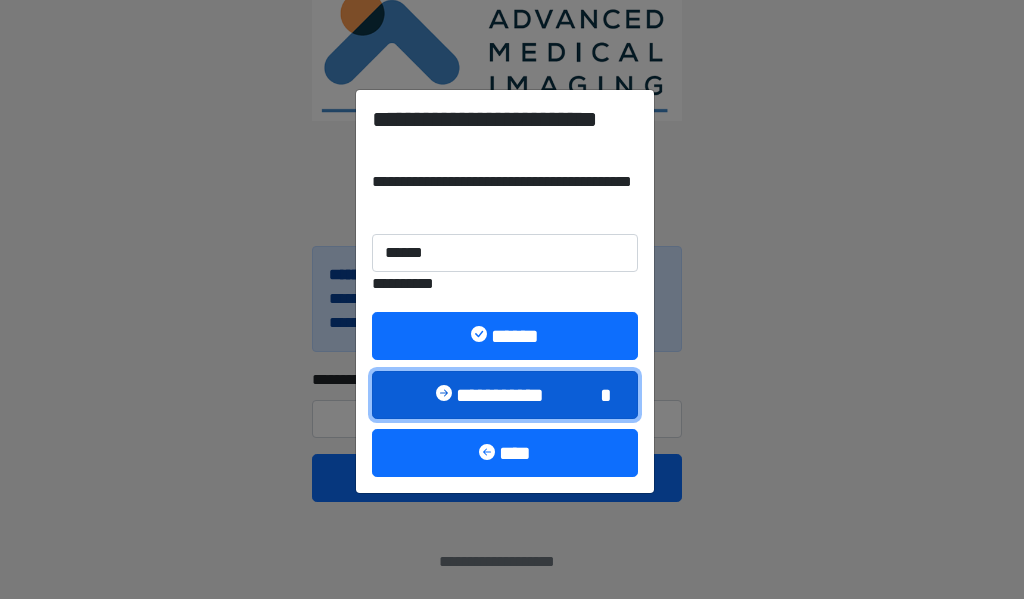 click on "[FIRST] [LAST]" at bounding box center [505, 395] 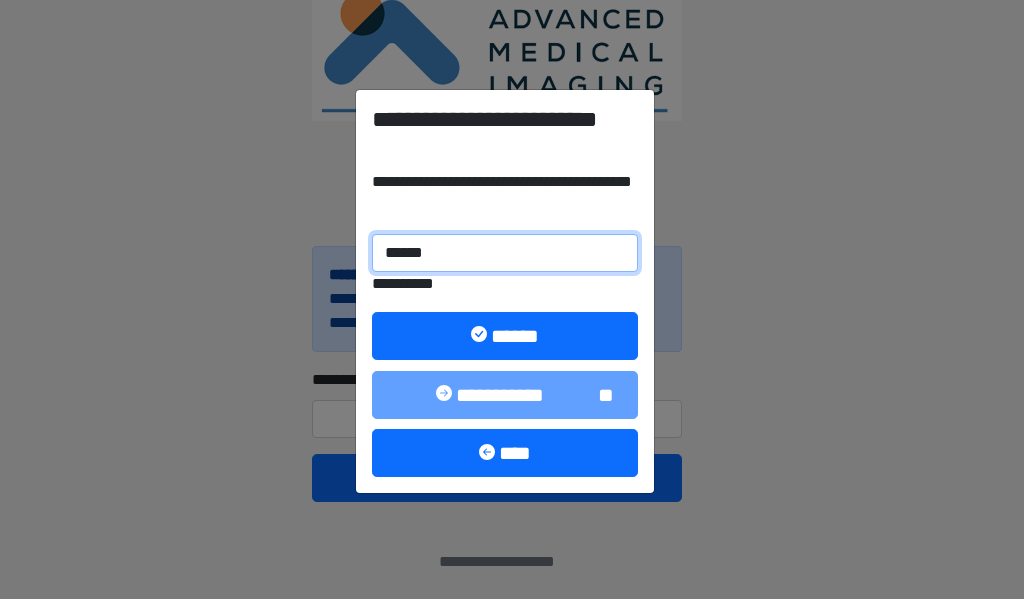click on "******" at bounding box center [505, 253] 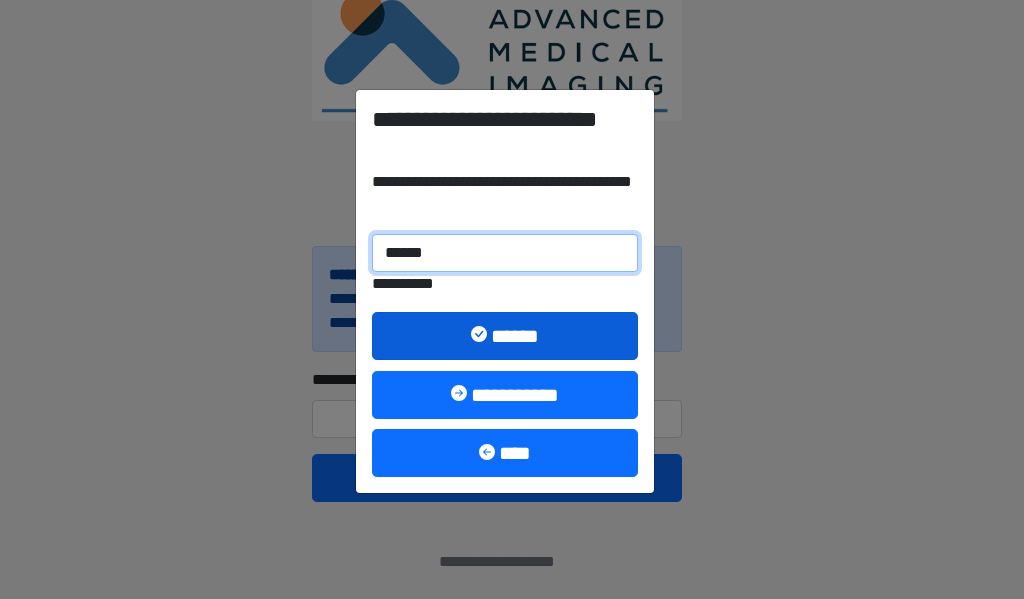 type on "******" 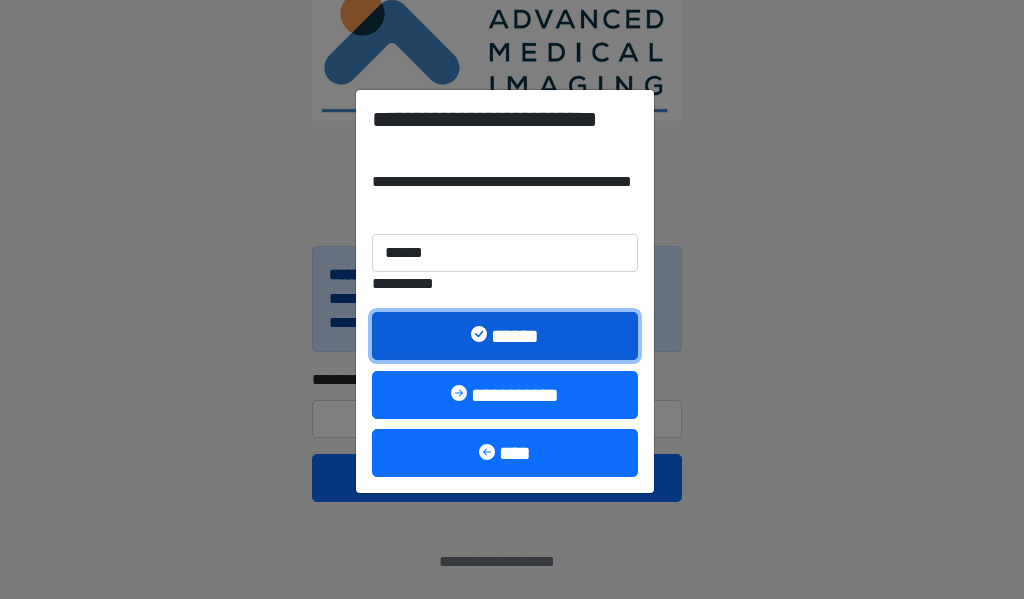 click on "******" at bounding box center (505, 336) 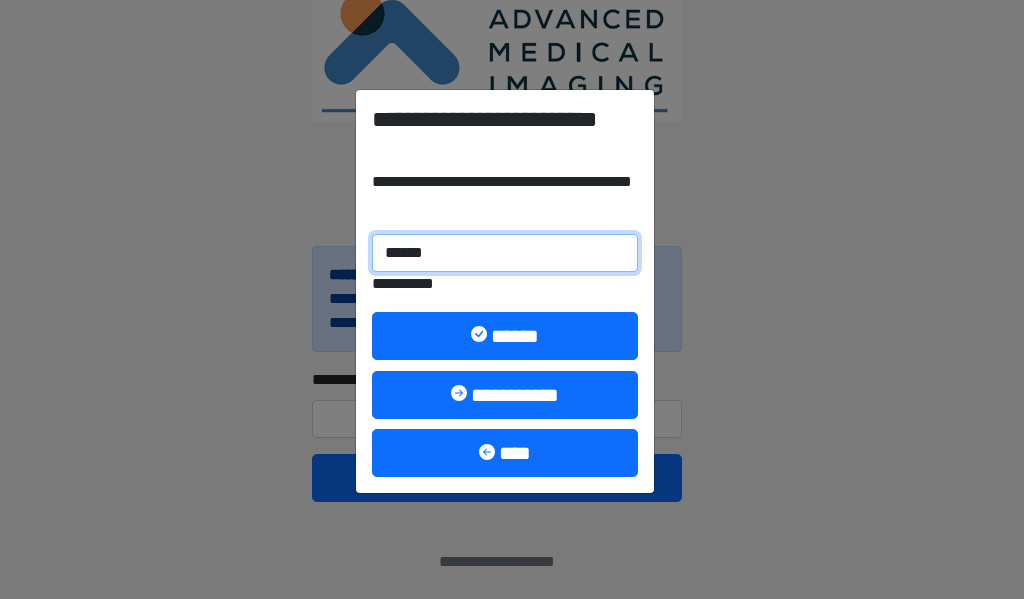 drag, startPoint x: 475, startPoint y: 246, endPoint x: 318, endPoint y: 236, distance: 157.31815 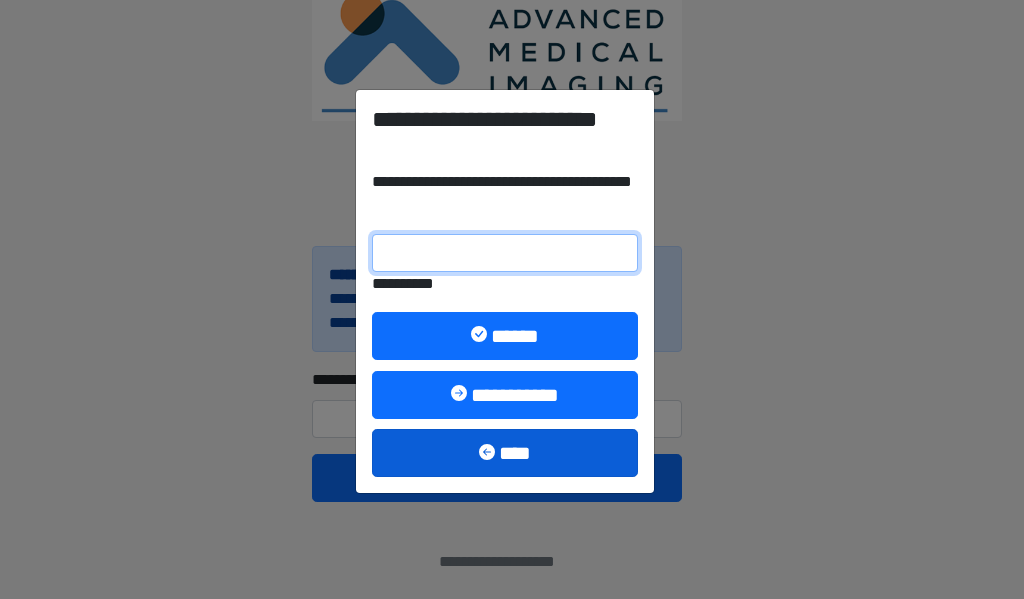 type 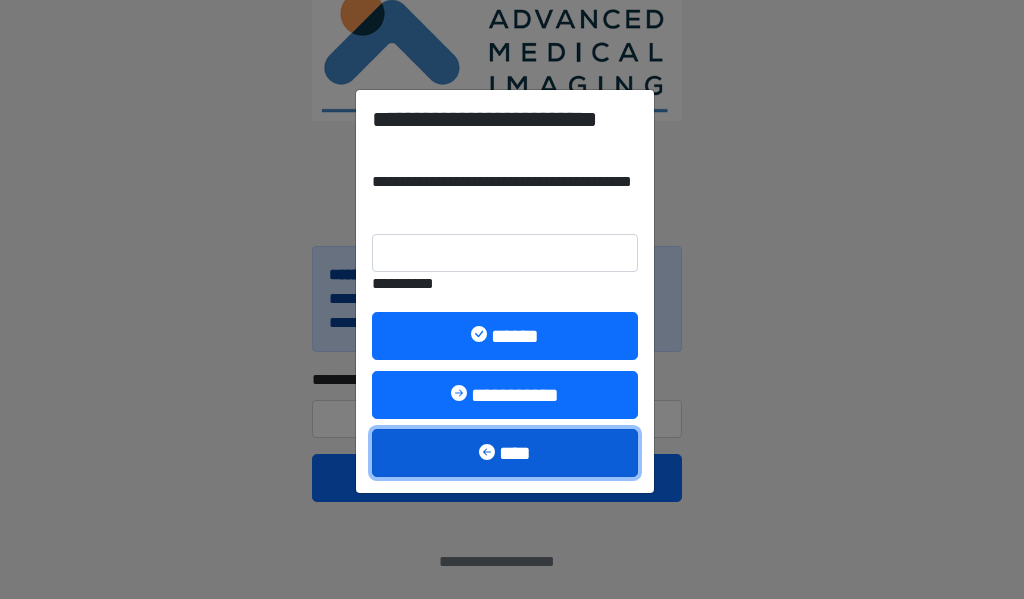 click on "****" at bounding box center [505, 453] 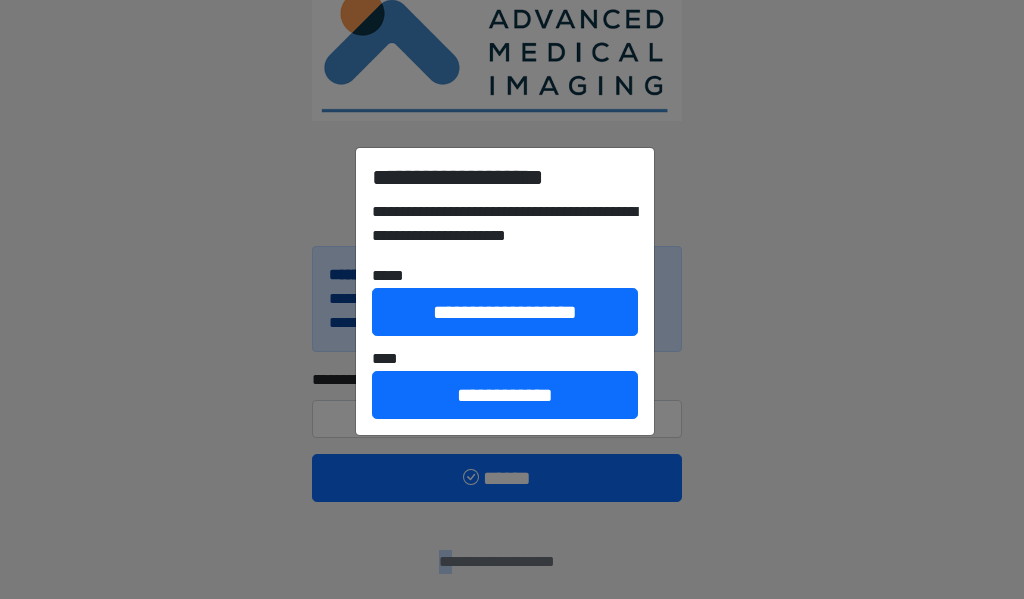 click on "**********" at bounding box center [512, 299] 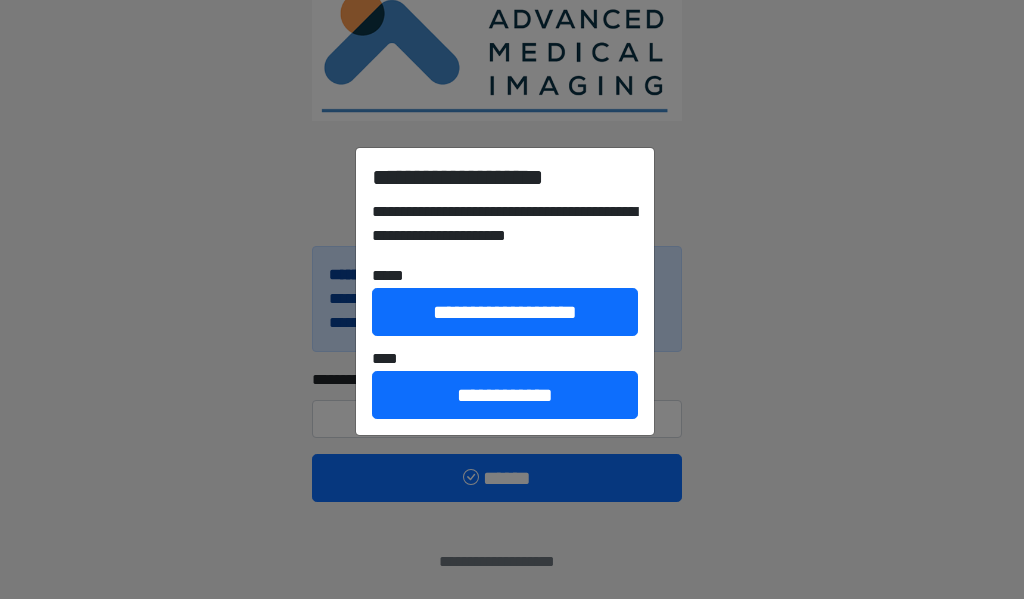 click on "**********" at bounding box center (512, 299) 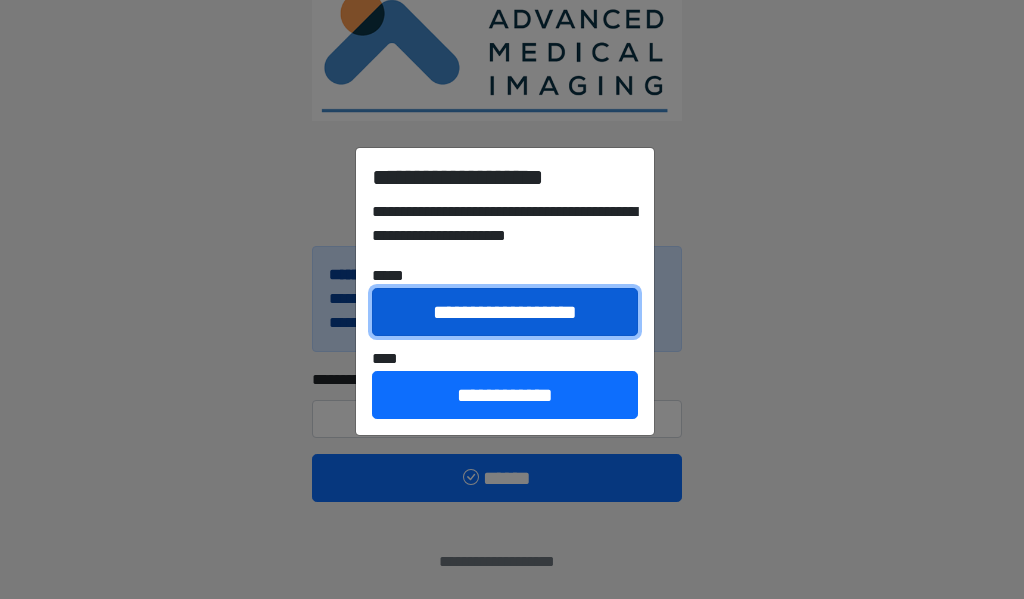 click on "**********" at bounding box center (505, 312) 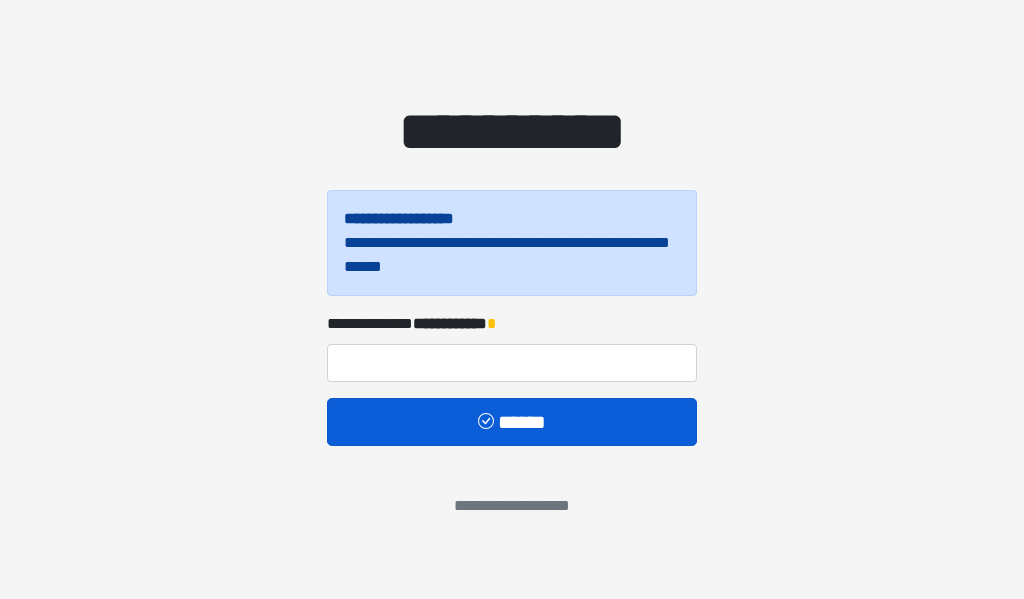 scroll, scrollTop: 0, scrollLeft: 0, axis: both 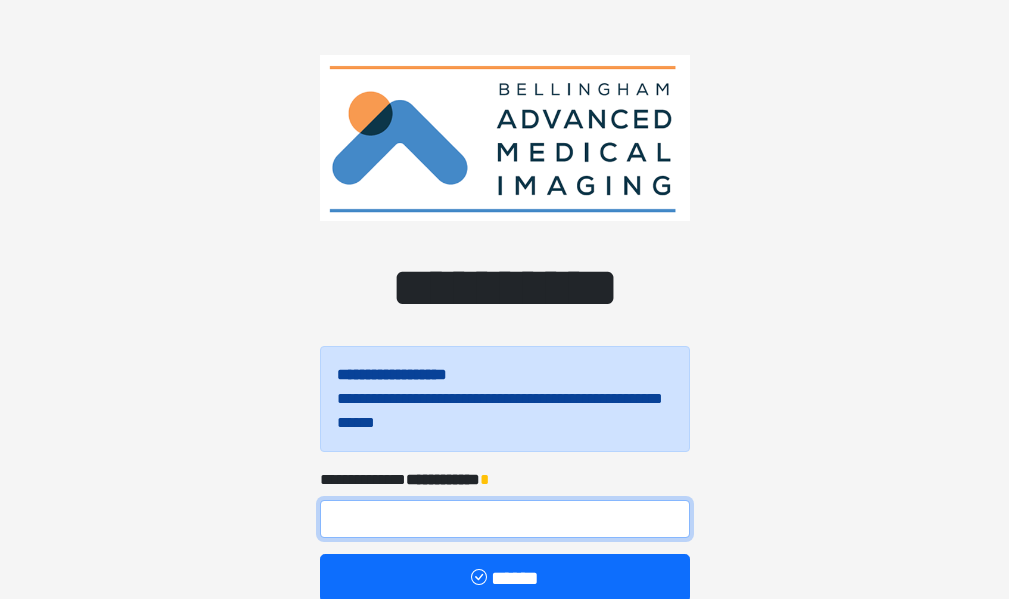 click at bounding box center (505, 519) 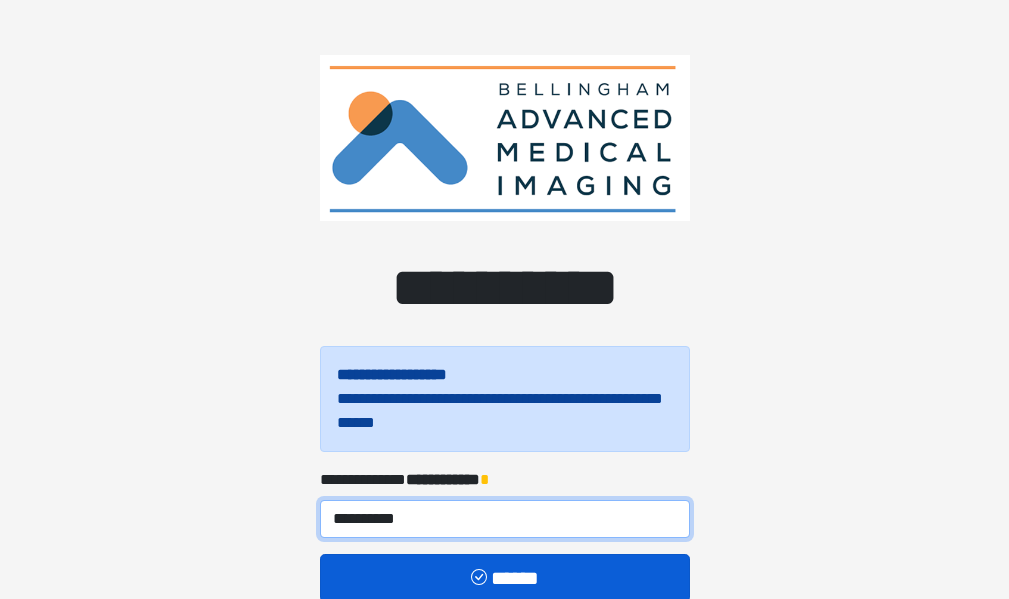 type on "**********" 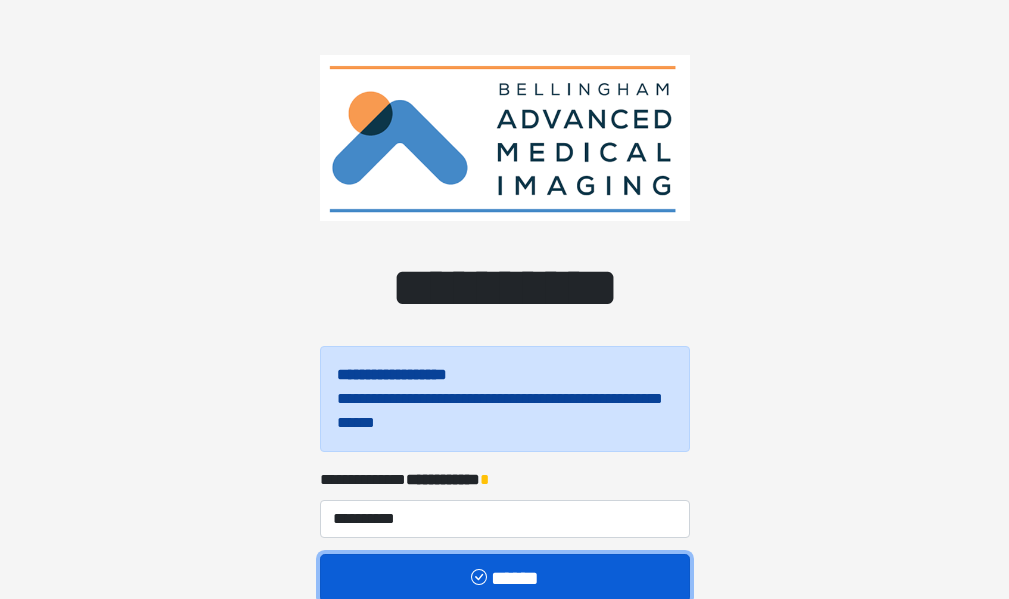 click on "******" at bounding box center (505, 578) 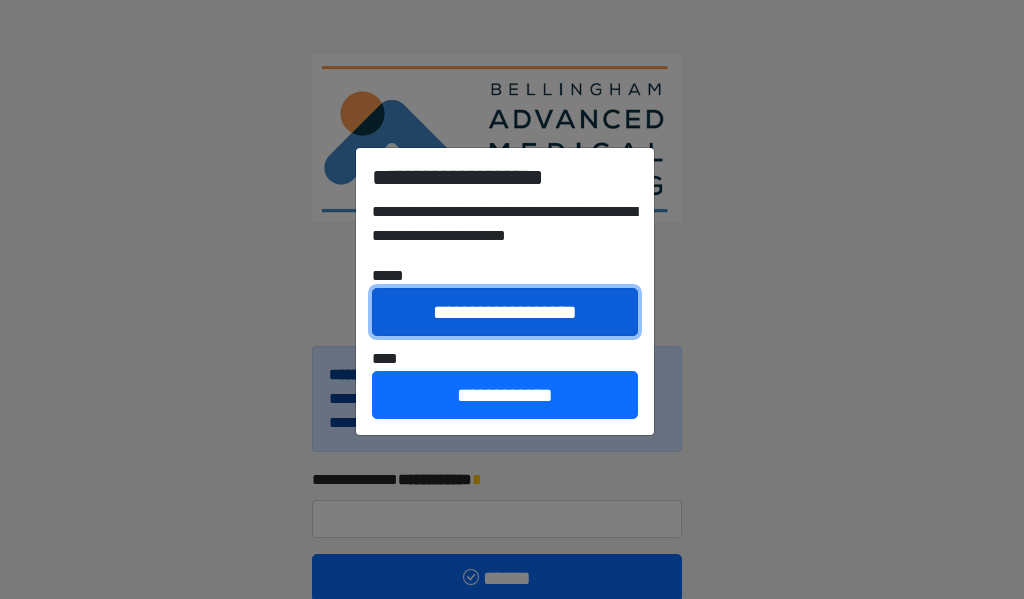 click on "**********" at bounding box center [505, 312] 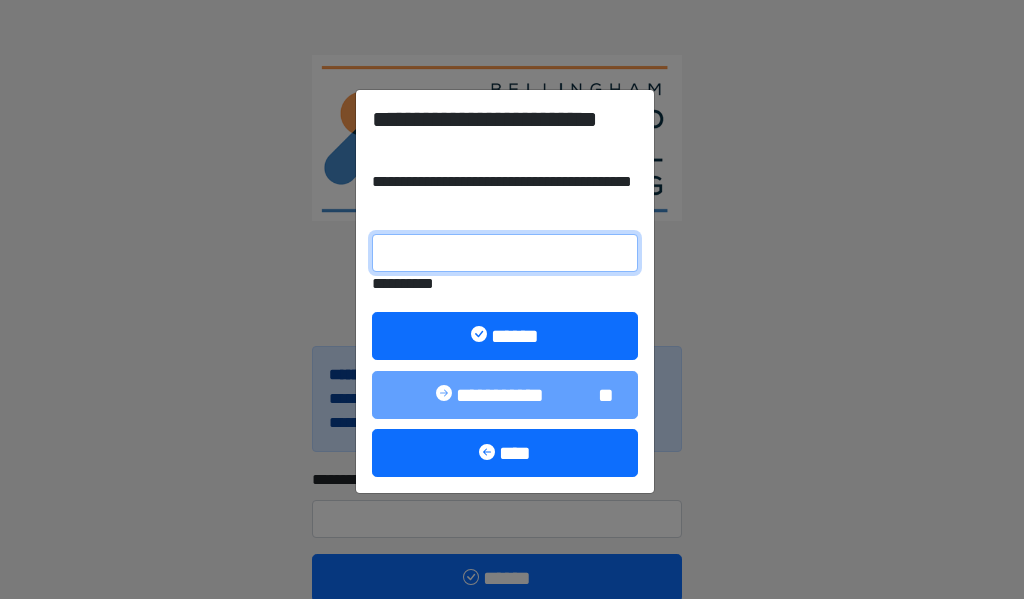 drag, startPoint x: 388, startPoint y: 237, endPoint x: 398, endPoint y: 243, distance: 11.661903 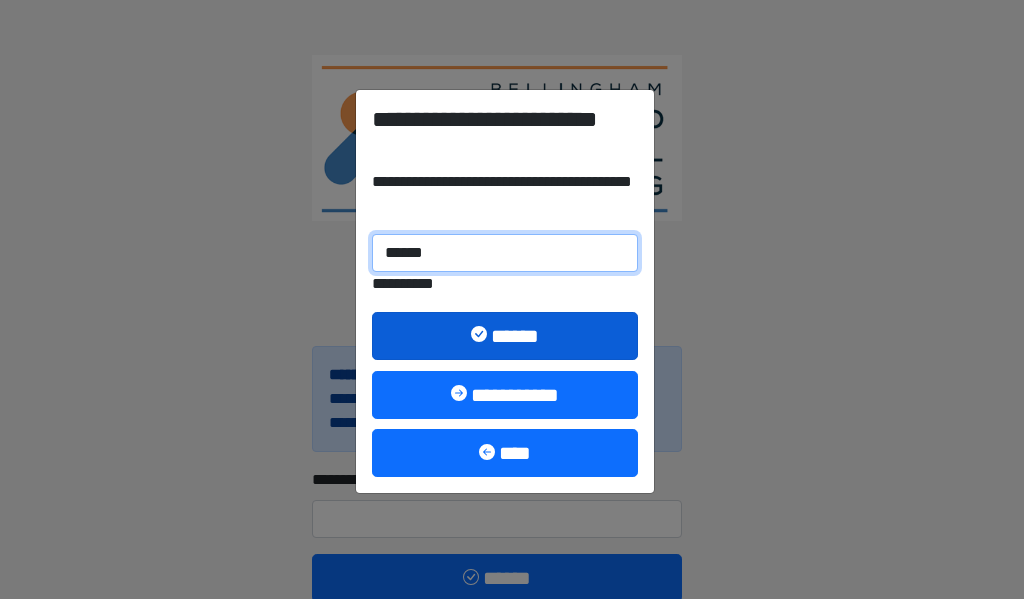 type on "******" 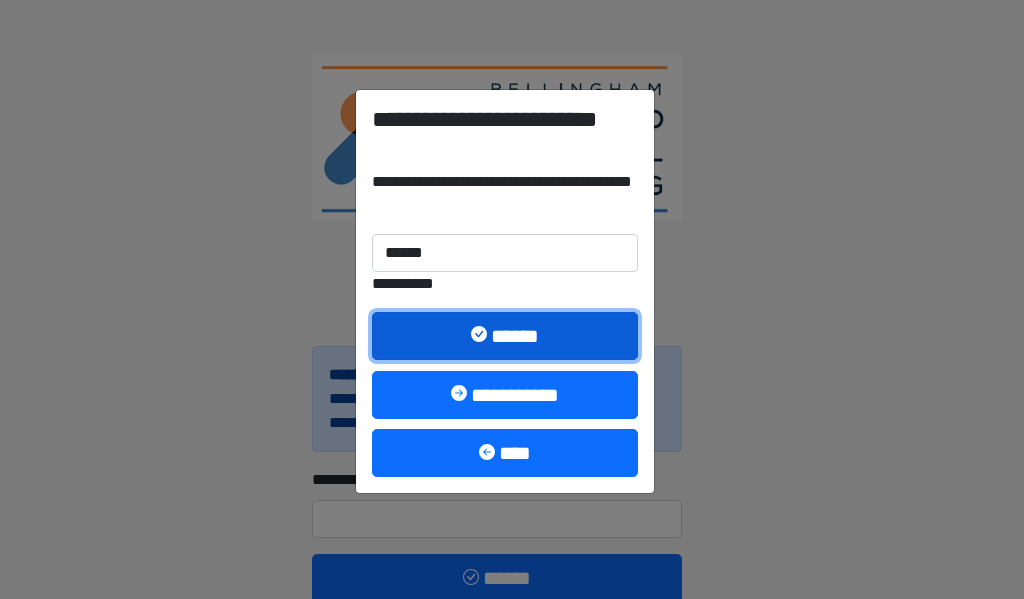 click on "******" at bounding box center [505, 336] 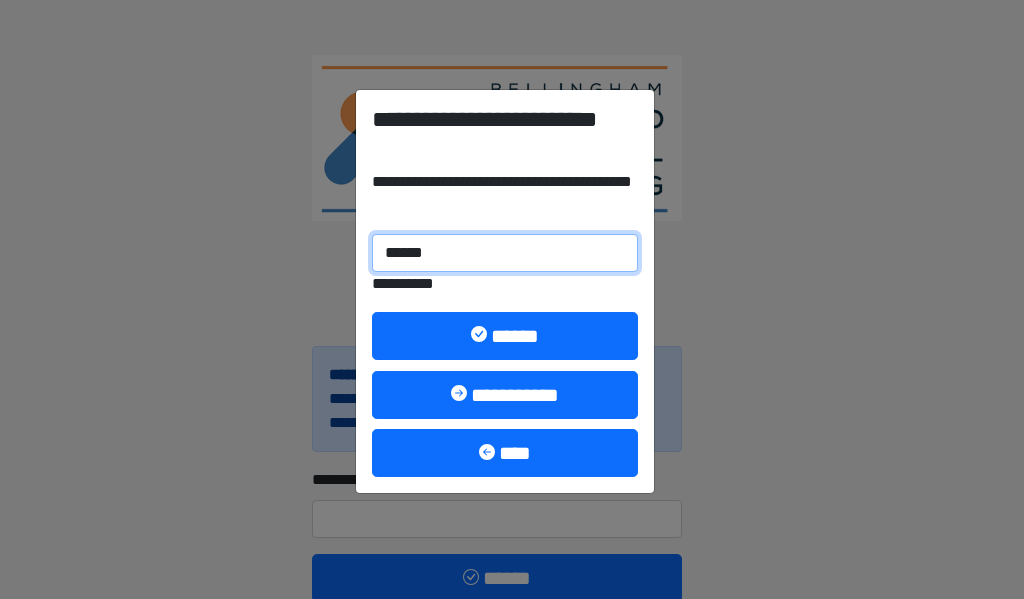 drag, startPoint x: 457, startPoint y: 261, endPoint x: 279, endPoint y: 249, distance: 178.40404 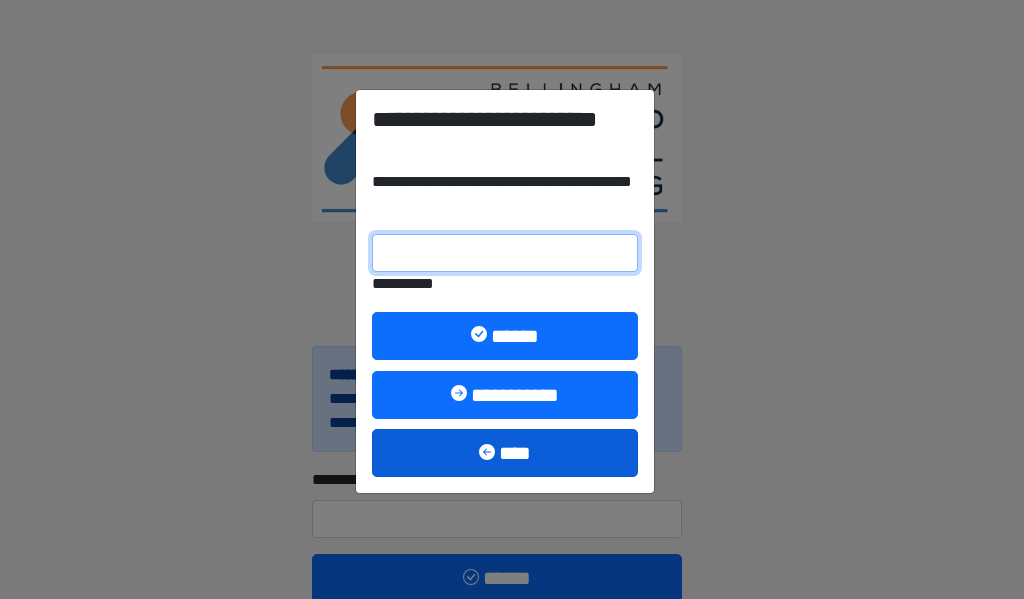 type 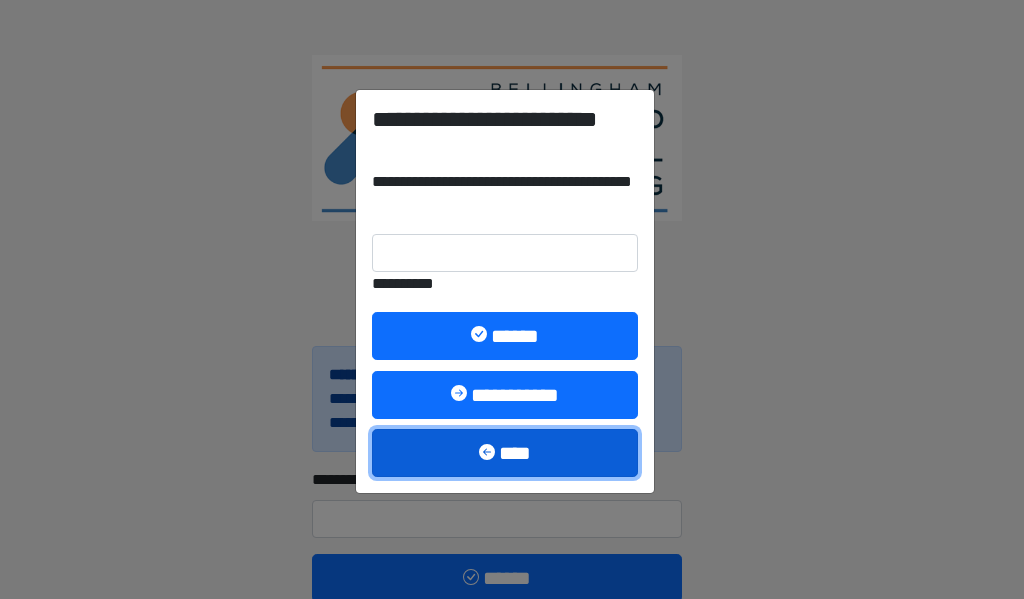 click on "****" at bounding box center [505, 453] 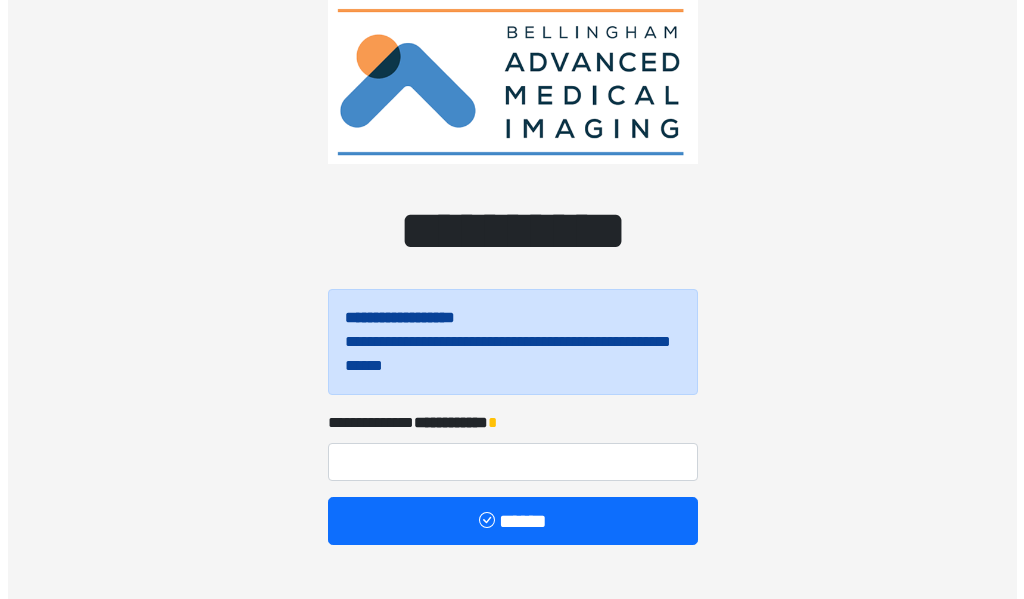 scroll, scrollTop: 106, scrollLeft: 0, axis: vertical 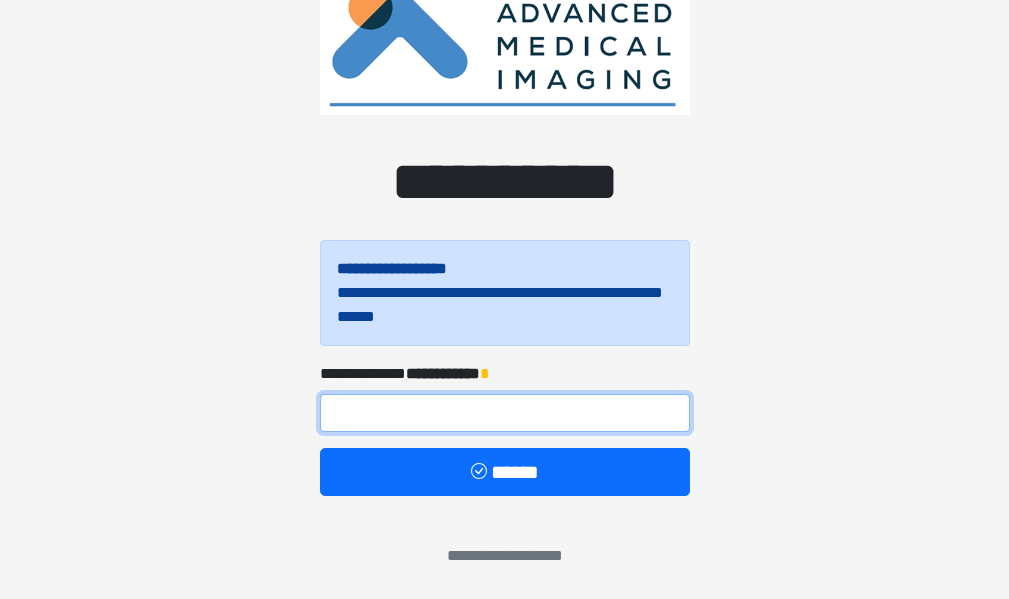 drag, startPoint x: 345, startPoint y: 417, endPoint x: 362, endPoint y: 414, distance: 17.262676 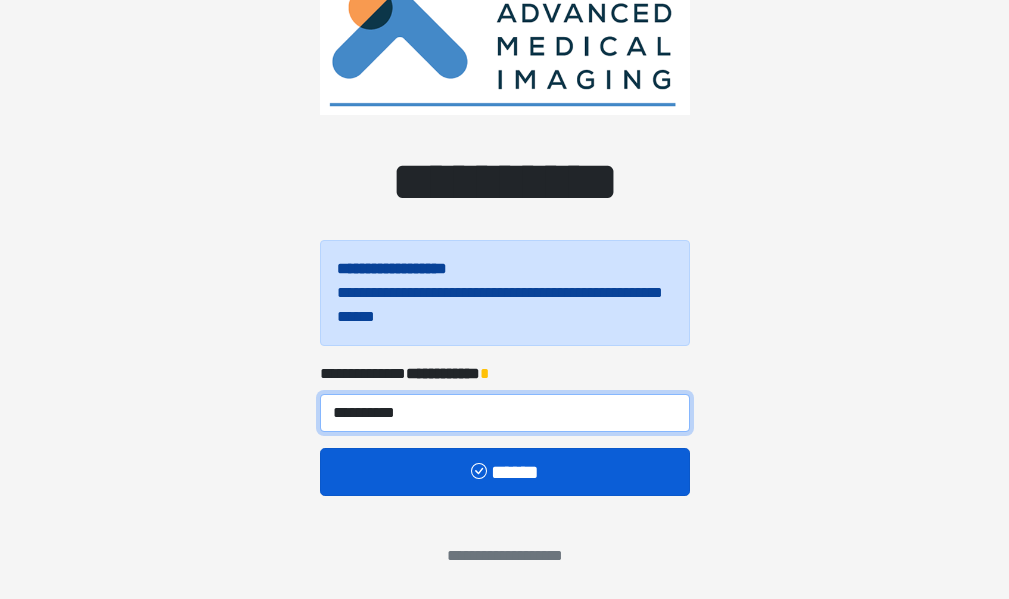 type on "**********" 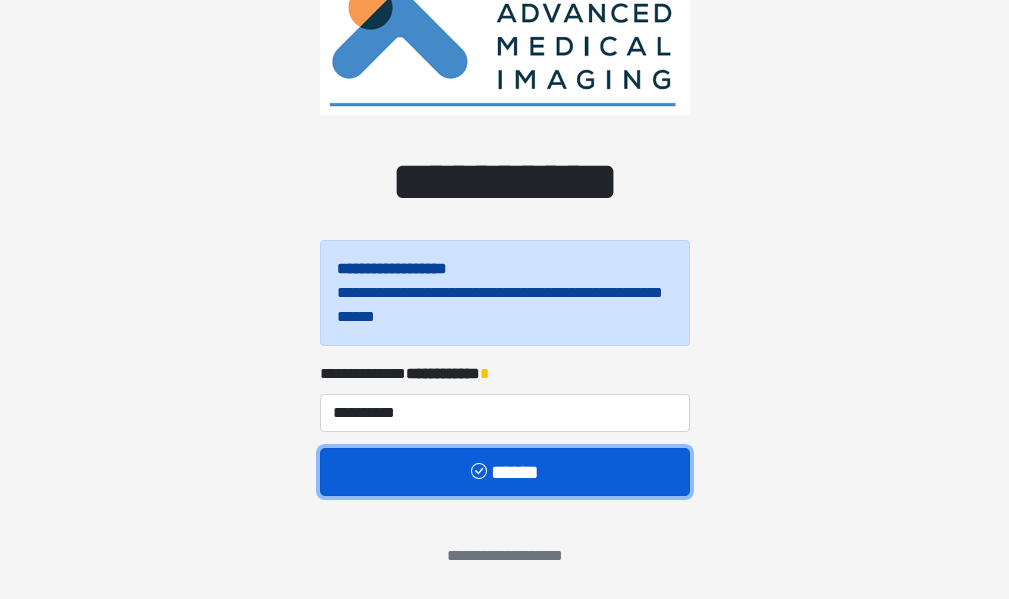 click on "******" at bounding box center [505, 472] 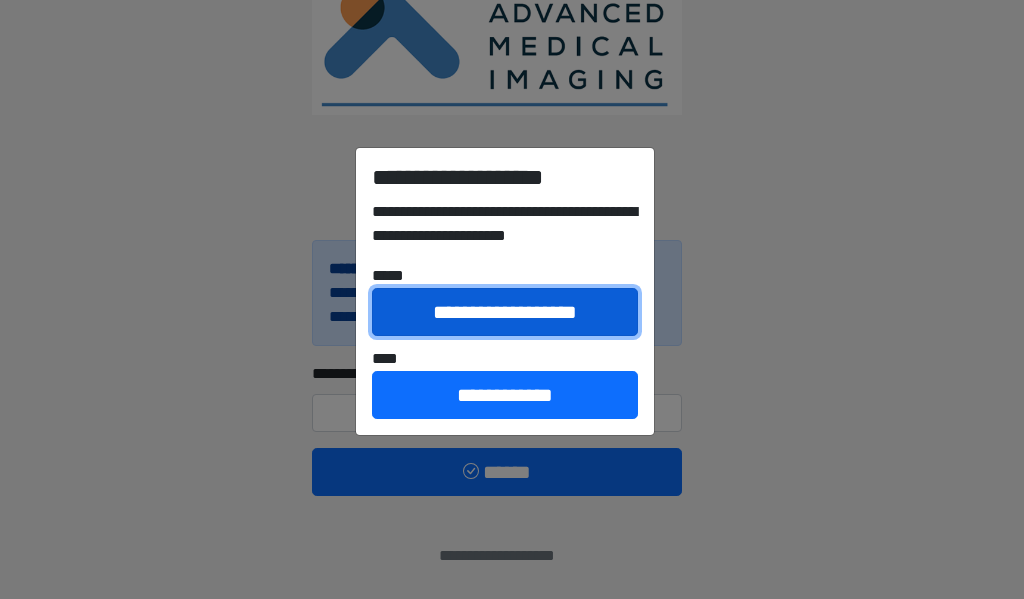click on "**********" at bounding box center [505, 312] 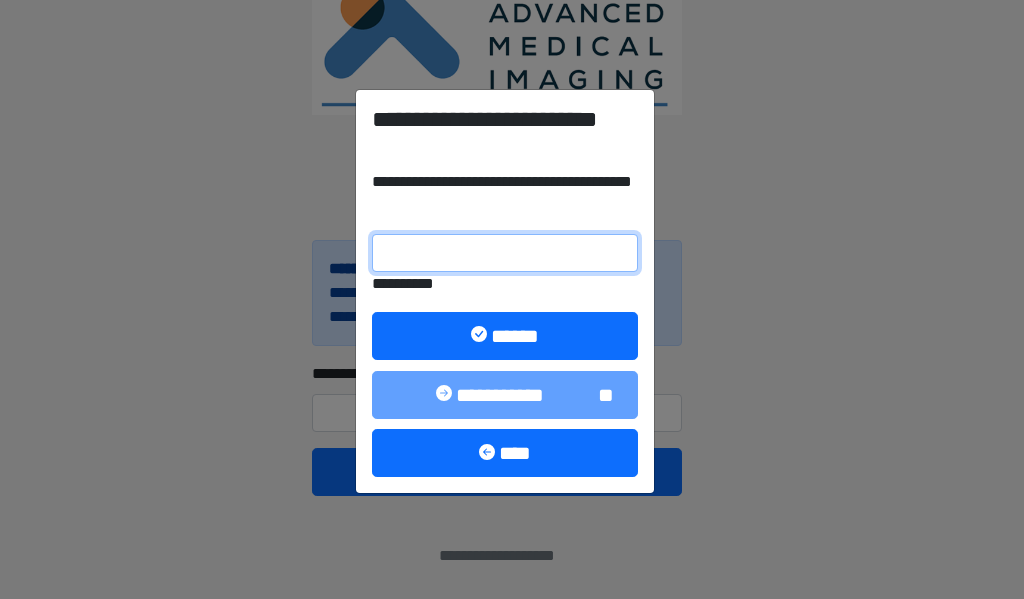 click on "**********" at bounding box center [505, 253] 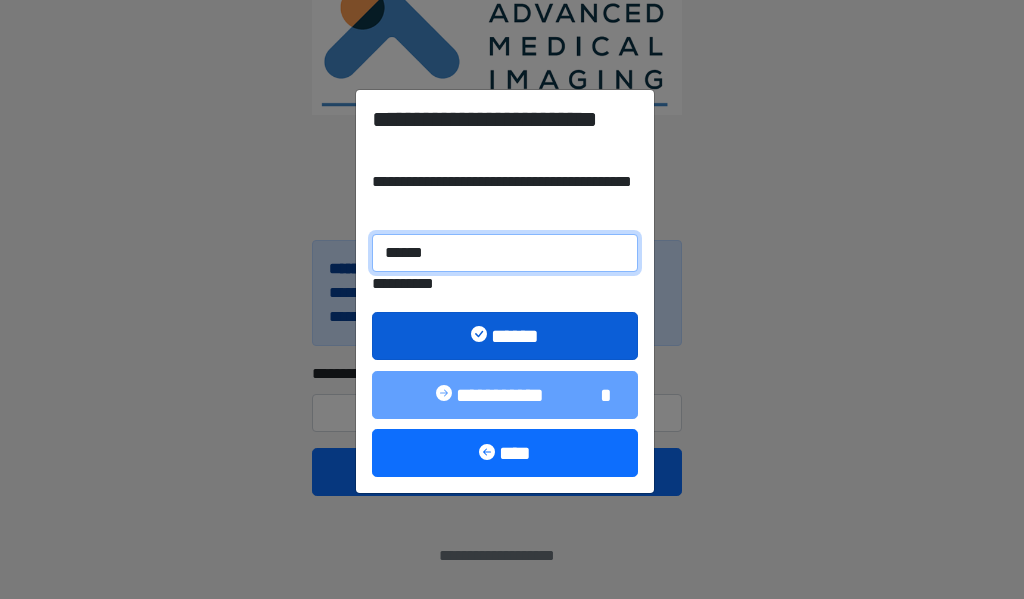 type on "******" 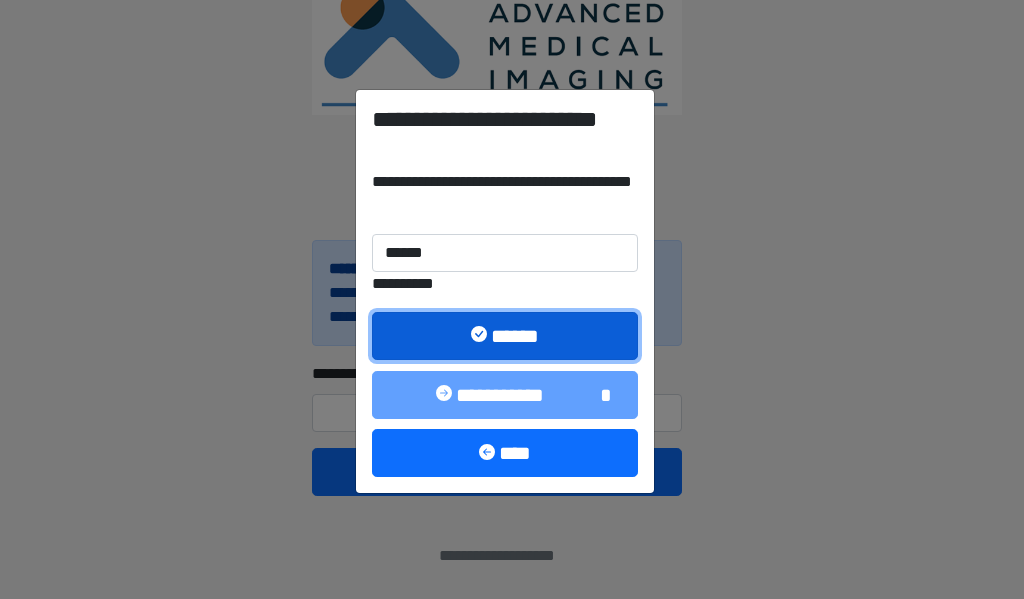 click on "******" at bounding box center [505, 336] 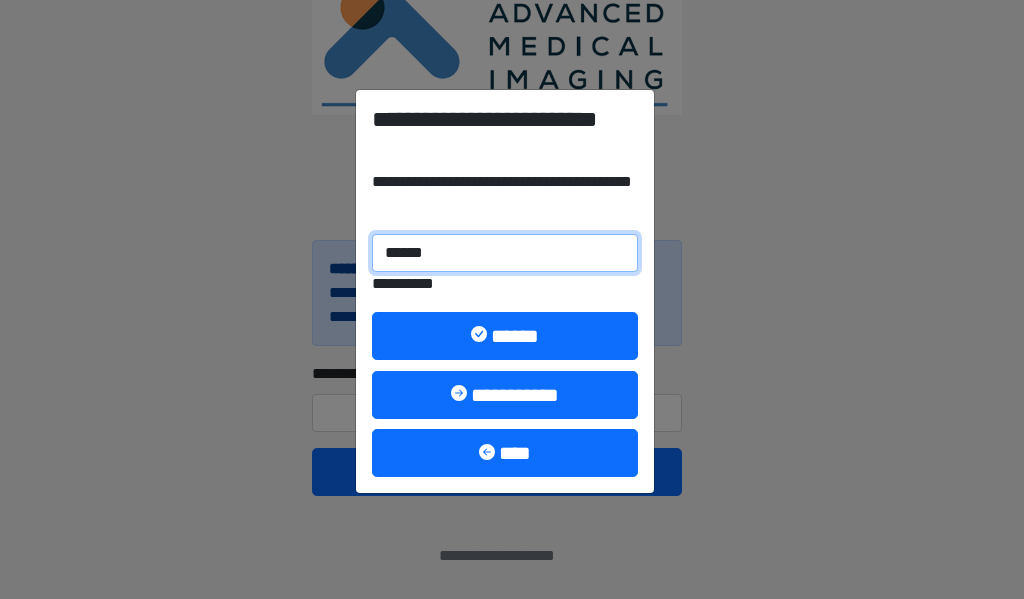 drag, startPoint x: 422, startPoint y: 239, endPoint x: 484, endPoint y: 260, distance: 65.459915 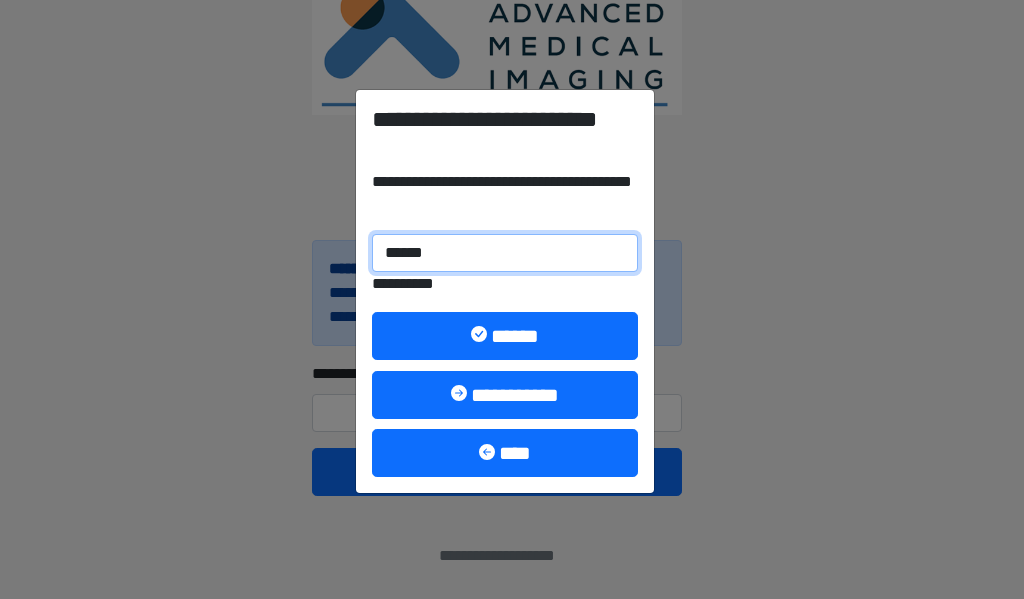 drag, startPoint x: 409, startPoint y: 245, endPoint x: 322, endPoint y: 250, distance: 87.14356 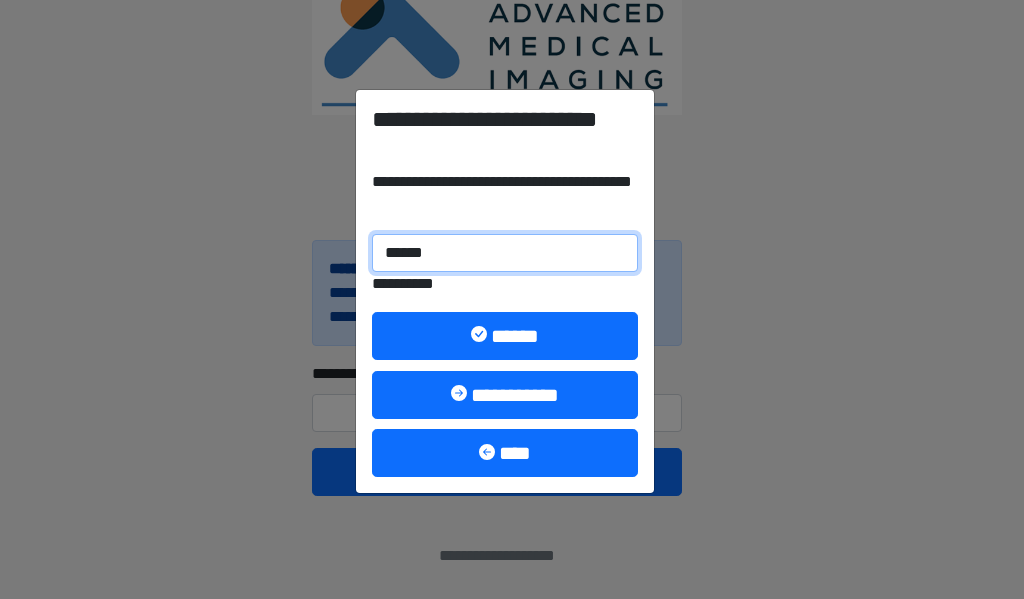 type 